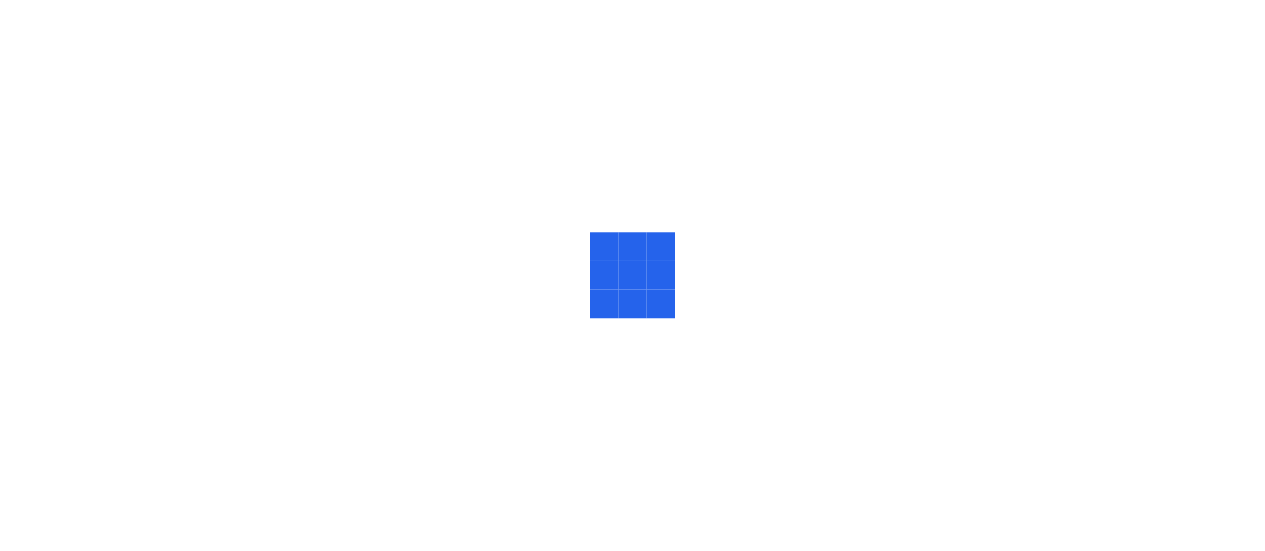 scroll, scrollTop: 0, scrollLeft: 0, axis: both 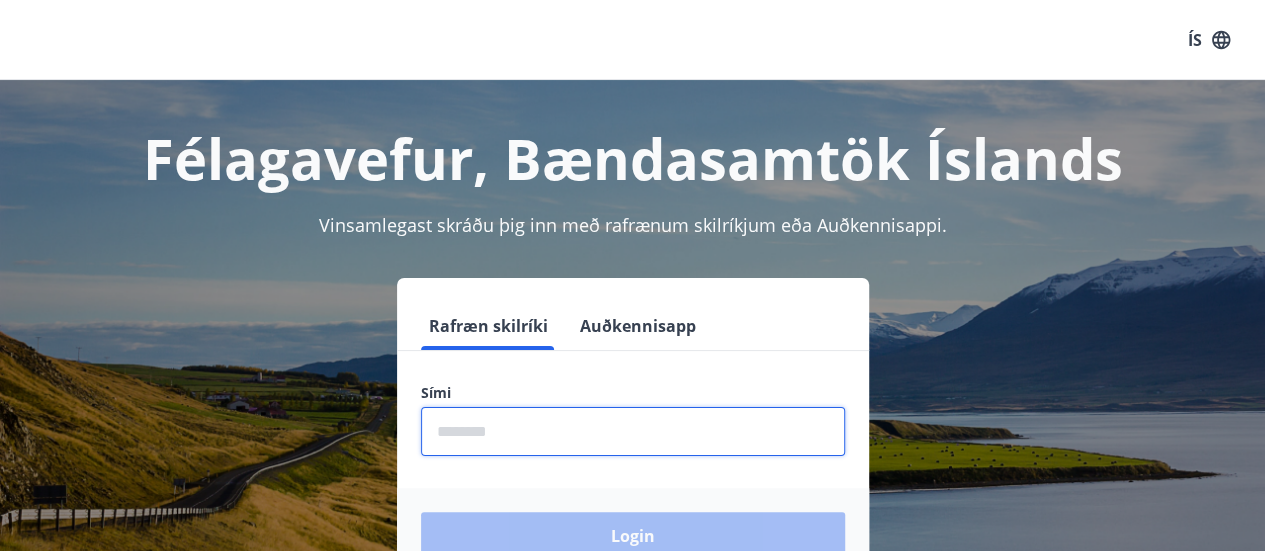 click at bounding box center (633, 431) 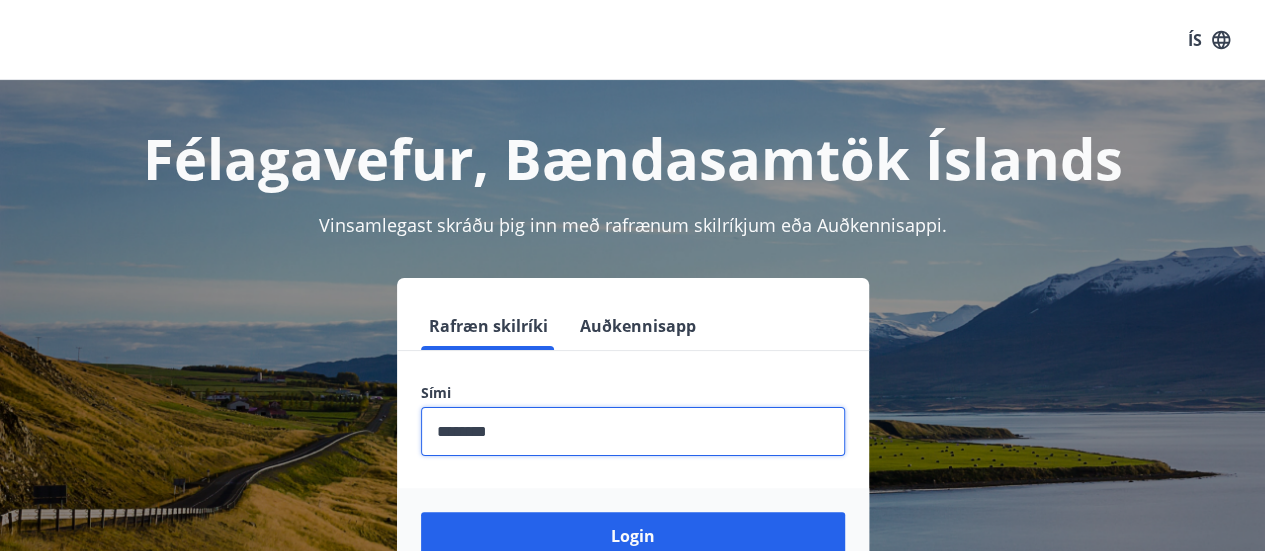 type on "********" 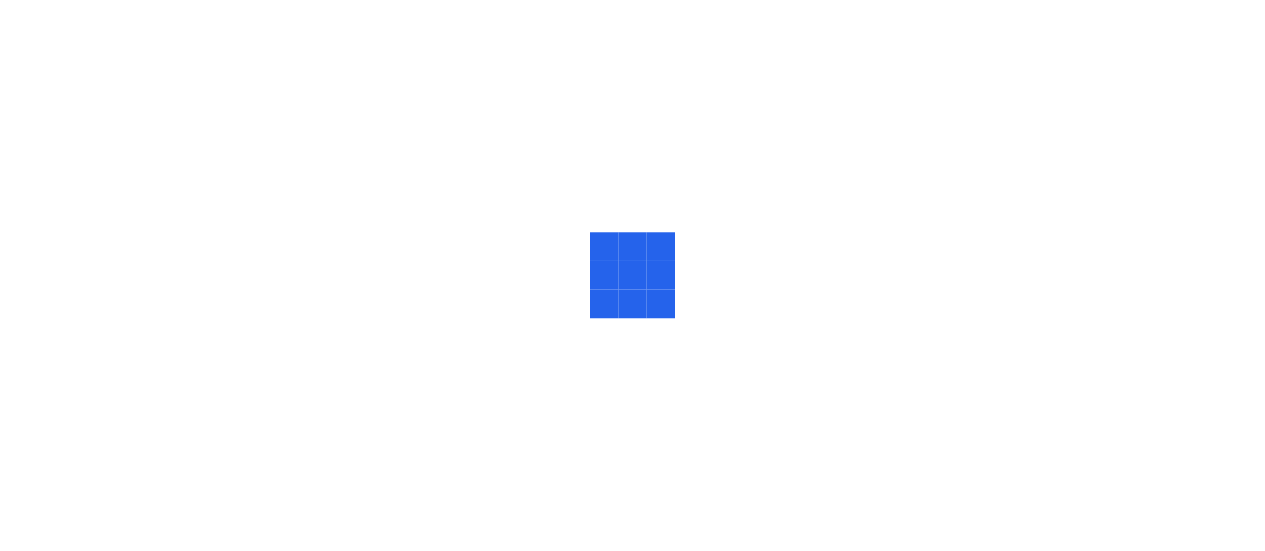 scroll, scrollTop: 0, scrollLeft: 0, axis: both 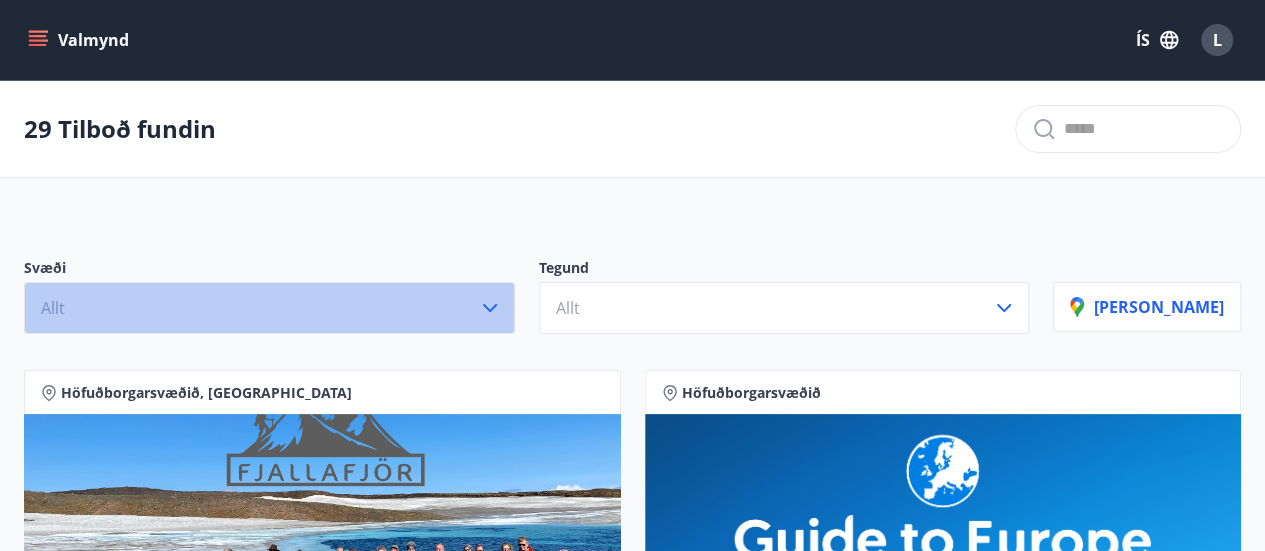click 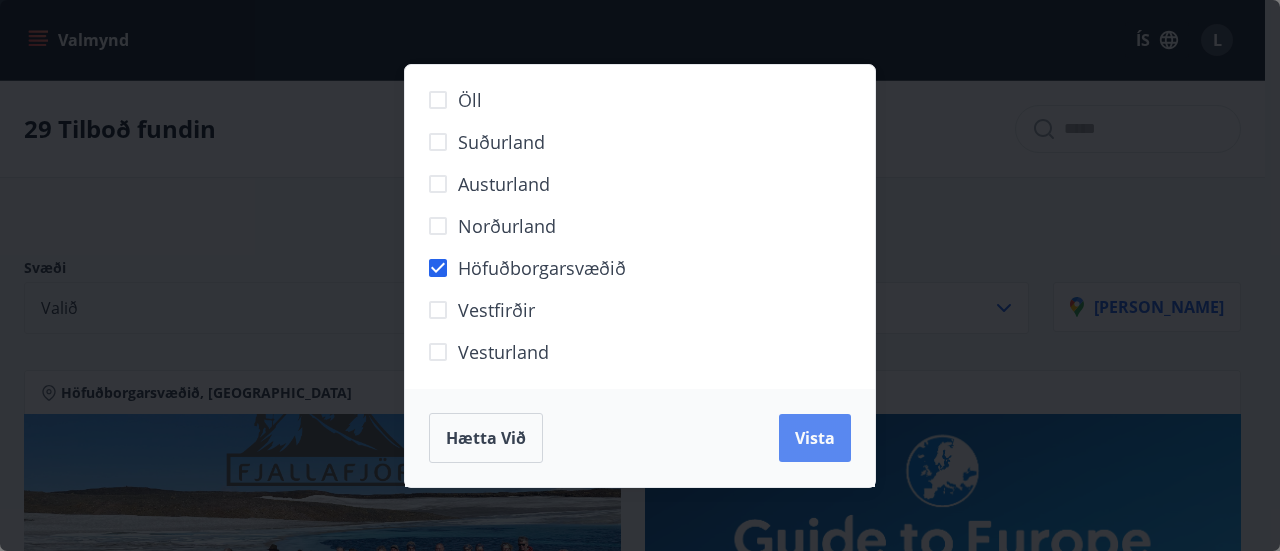 click on "Vista" at bounding box center [815, 438] 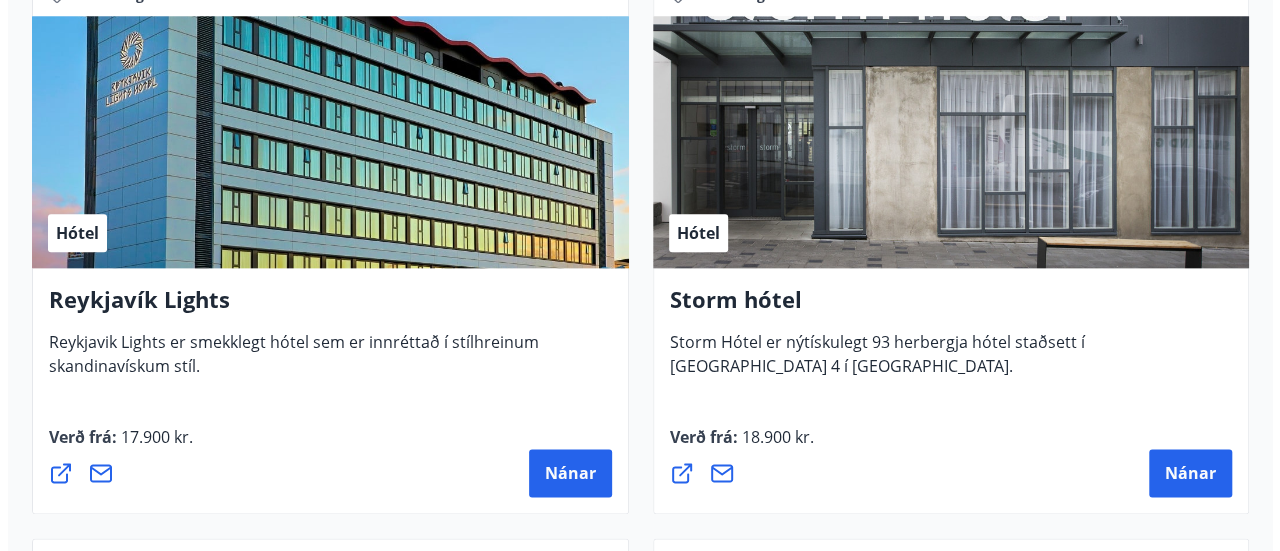 scroll, scrollTop: 1100, scrollLeft: 0, axis: vertical 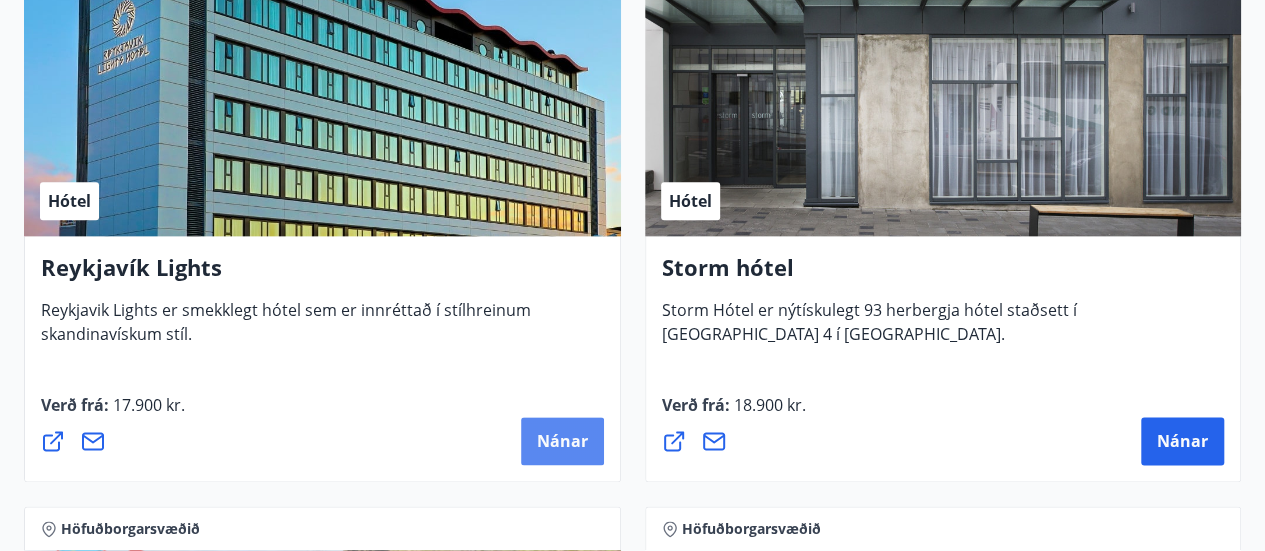 click on "Nánar" at bounding box center [562, 441] 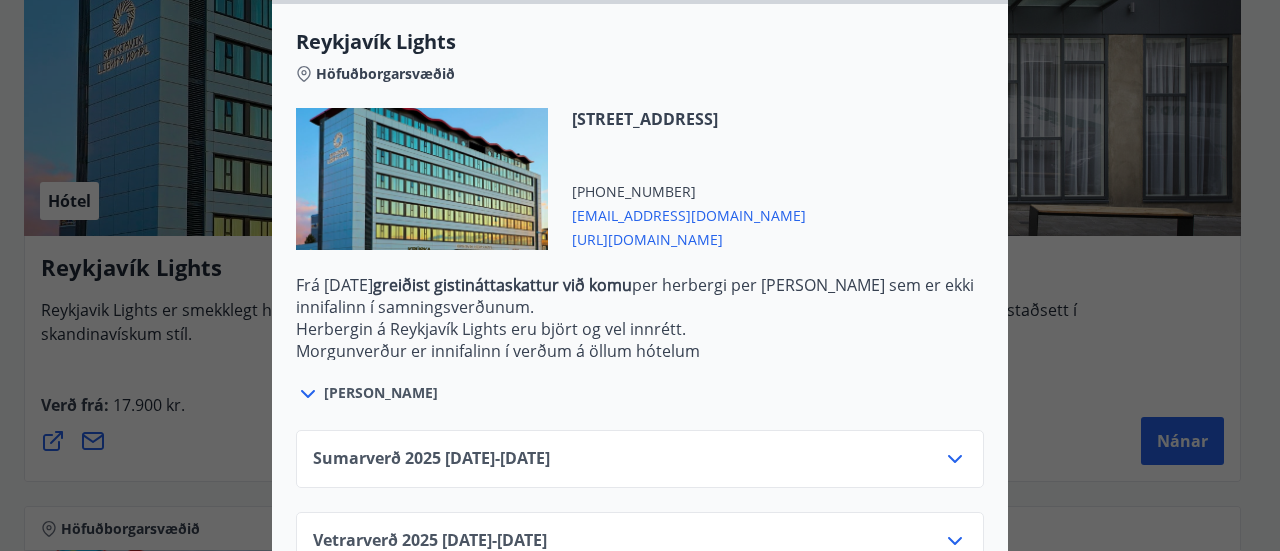 scroll, scrollTop: 700, scrollLeft: 0, axis: vertical 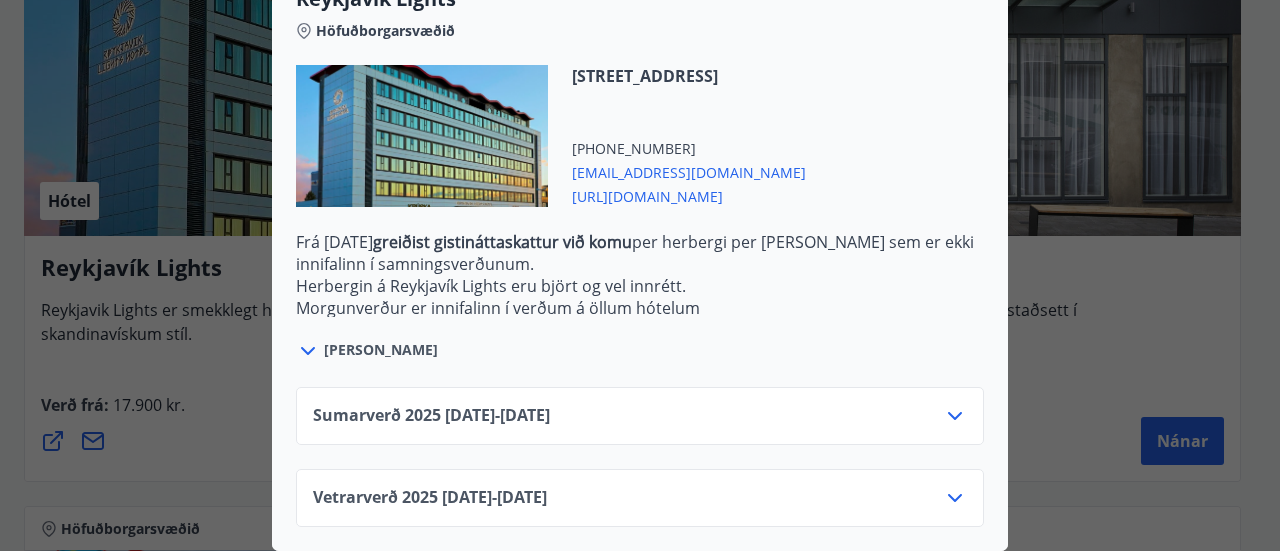 click 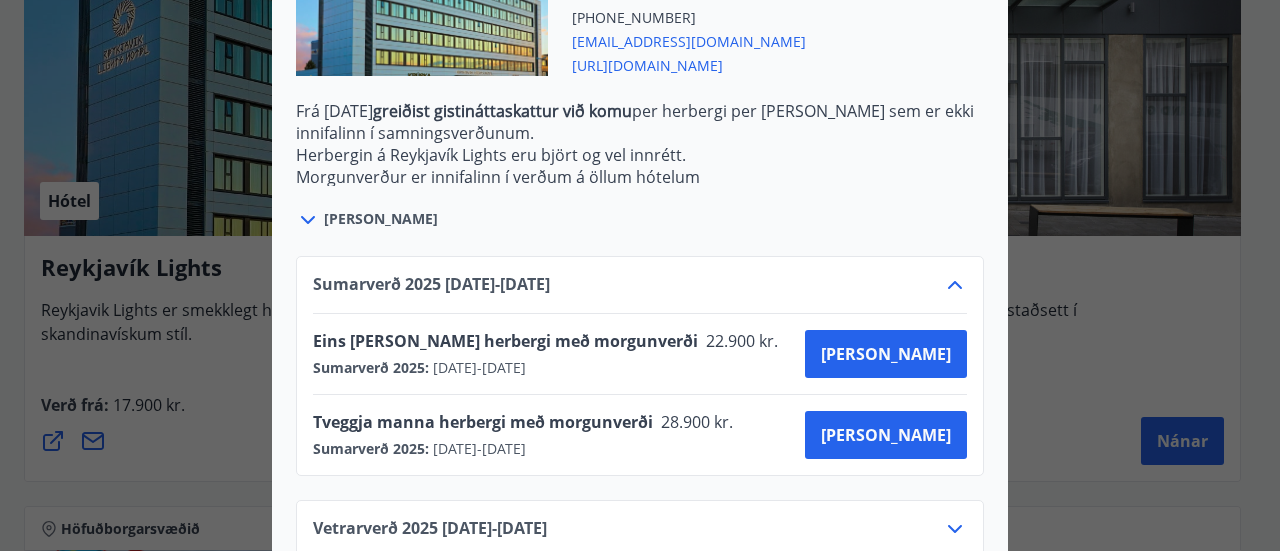 scroll, scrollTop: 870, scrollLeft: 0, axis: vertical 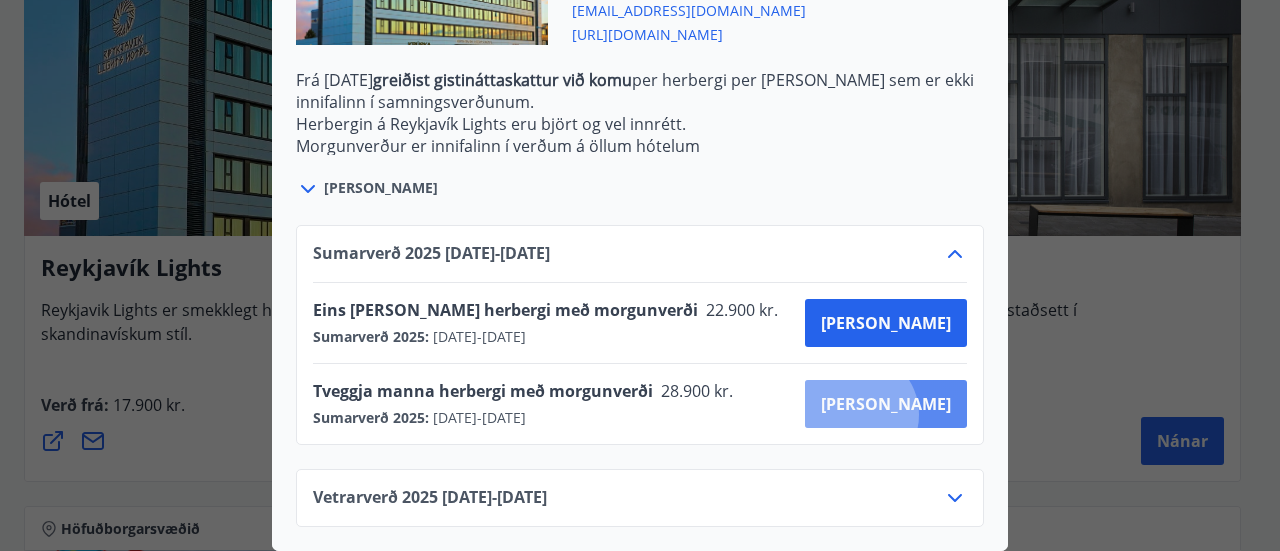click on "Kaupa" at bounding box center [886, 404] 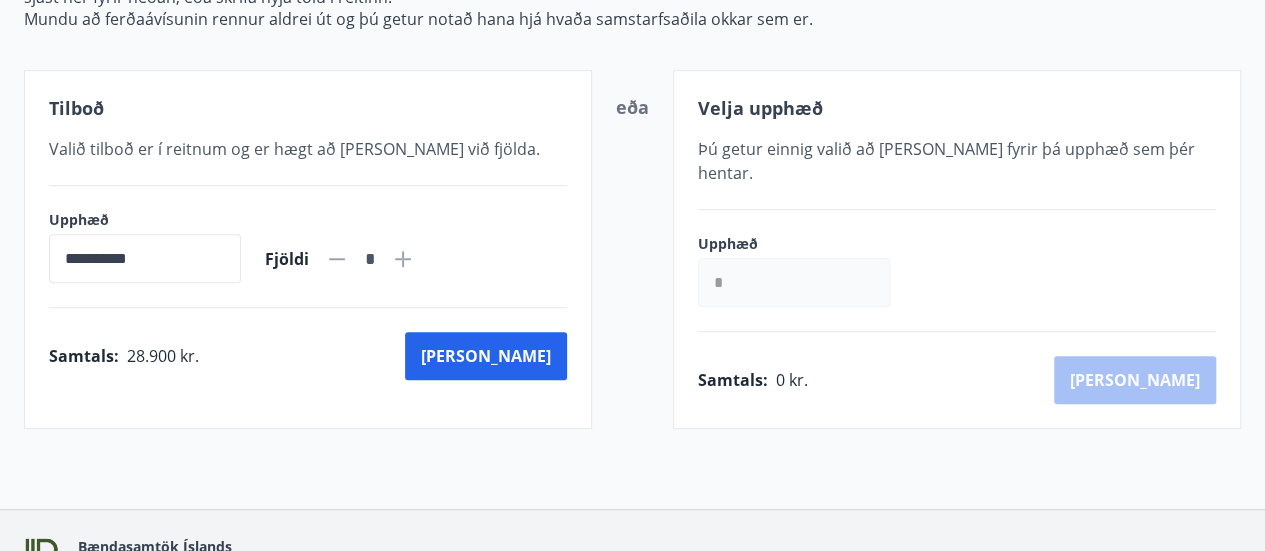 scroll, scrollTop: 409, scrollLeft: 0, axis: vertical 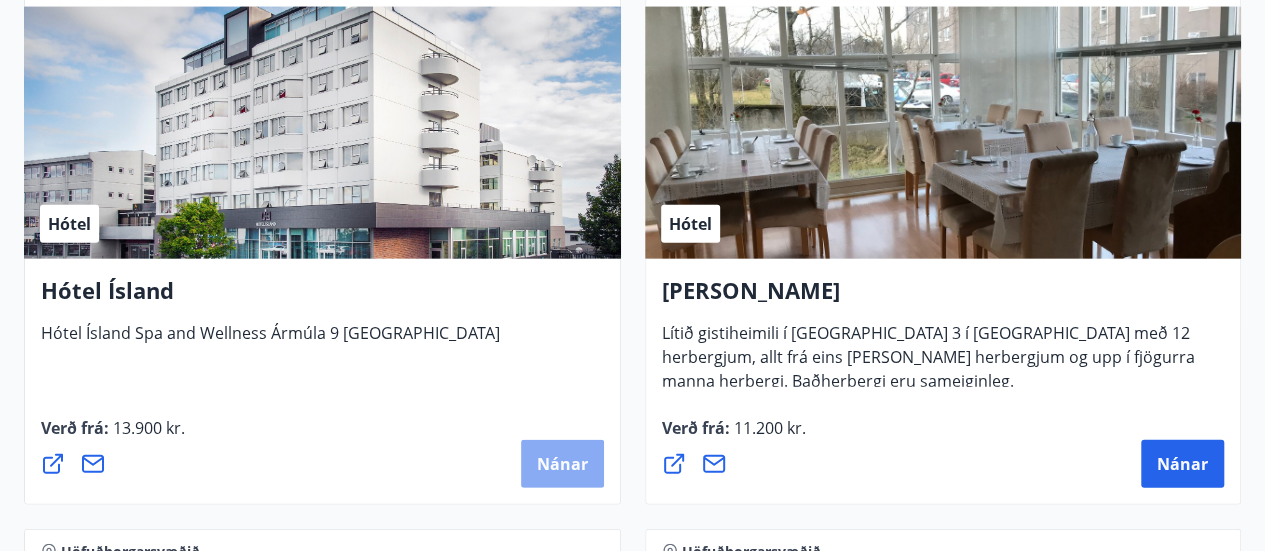 click on "Nánar" at bounding box center (562, 464) 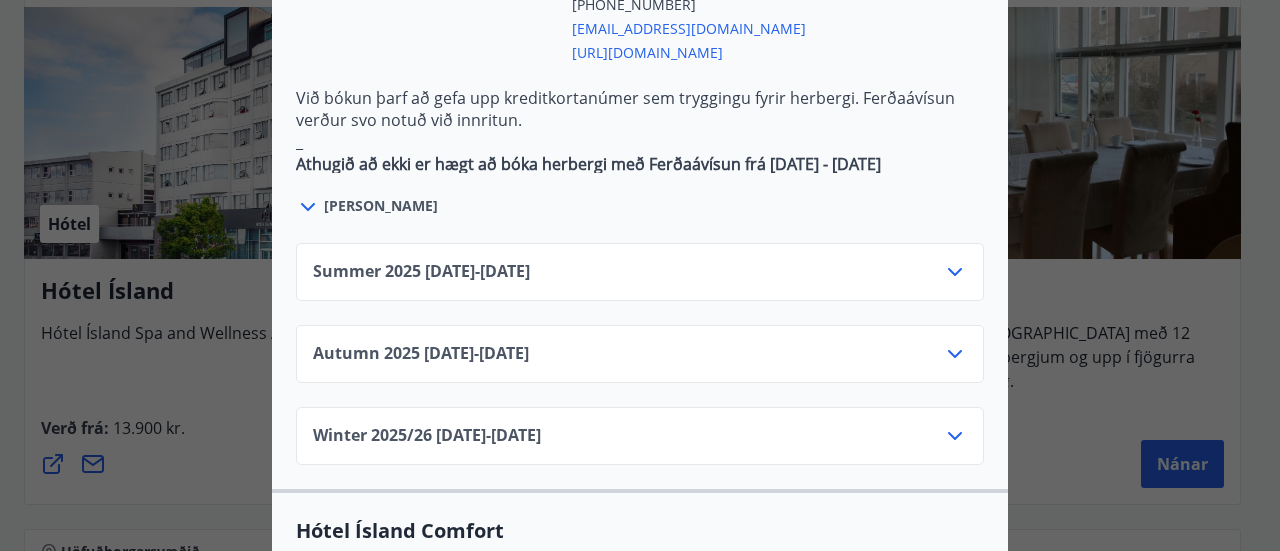 scroll, scrollTop: 1400, scrollLeft: 0, axis: vertical 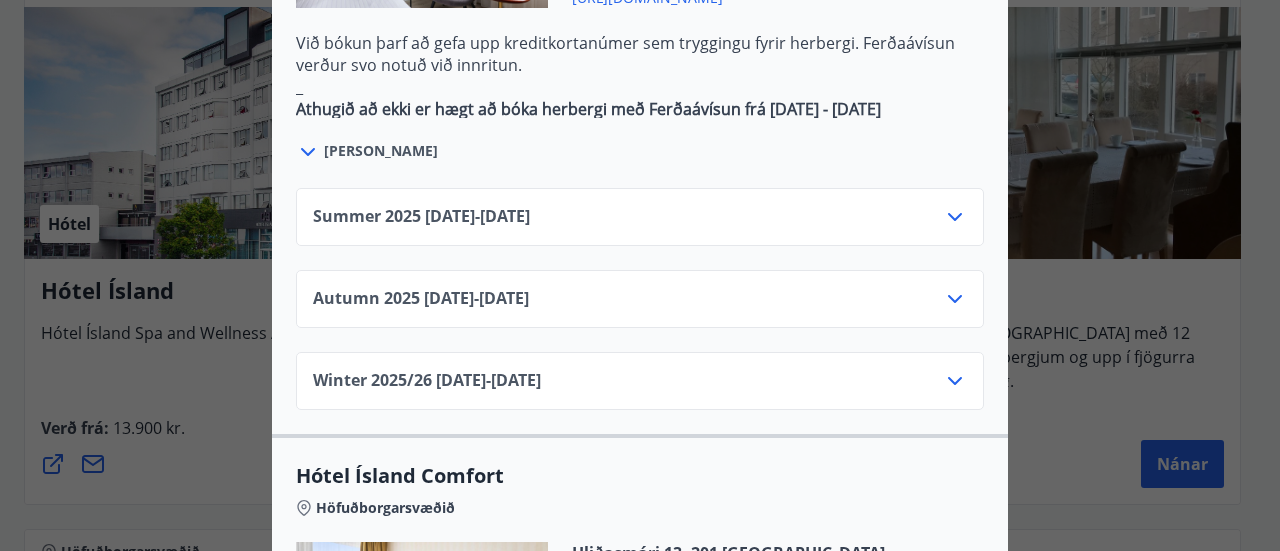 click on "Summer 2025   01.06.25  -  30.09.25" at bounding box center [640, 225] 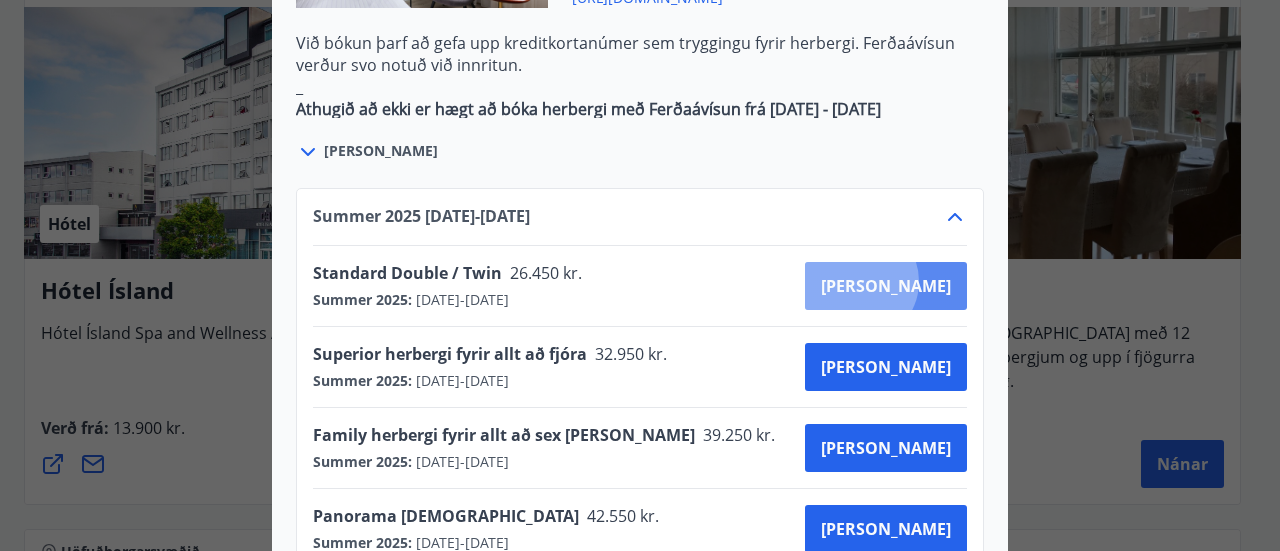 click on "Kaupa" at bounding box center (886, 286) 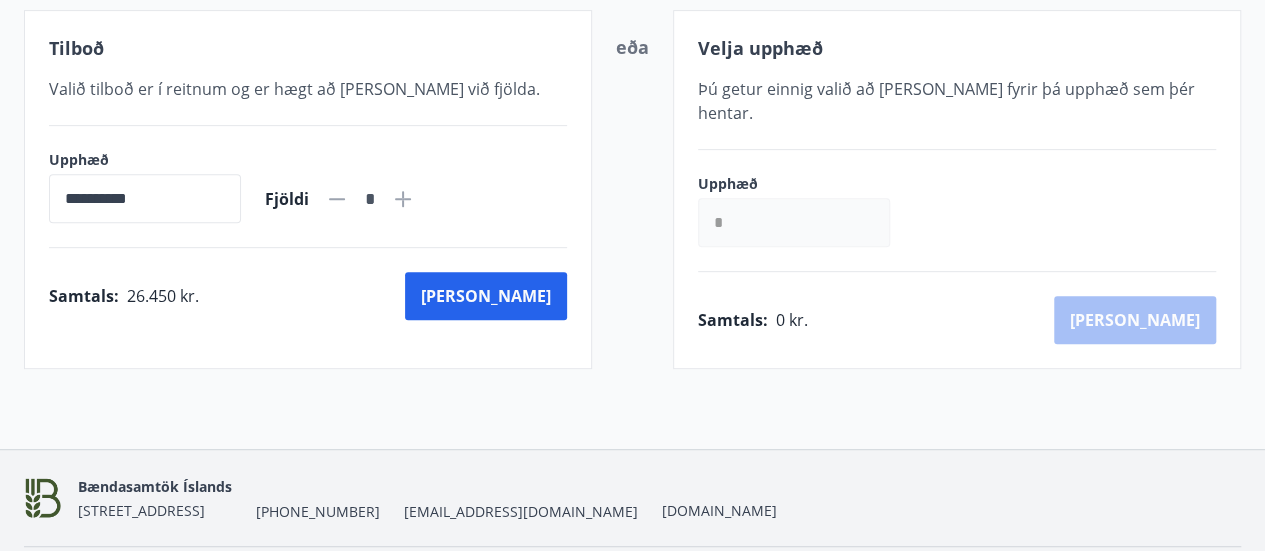 scroll, scrollTop: 409, scrollLeft: 0, axis: vertical 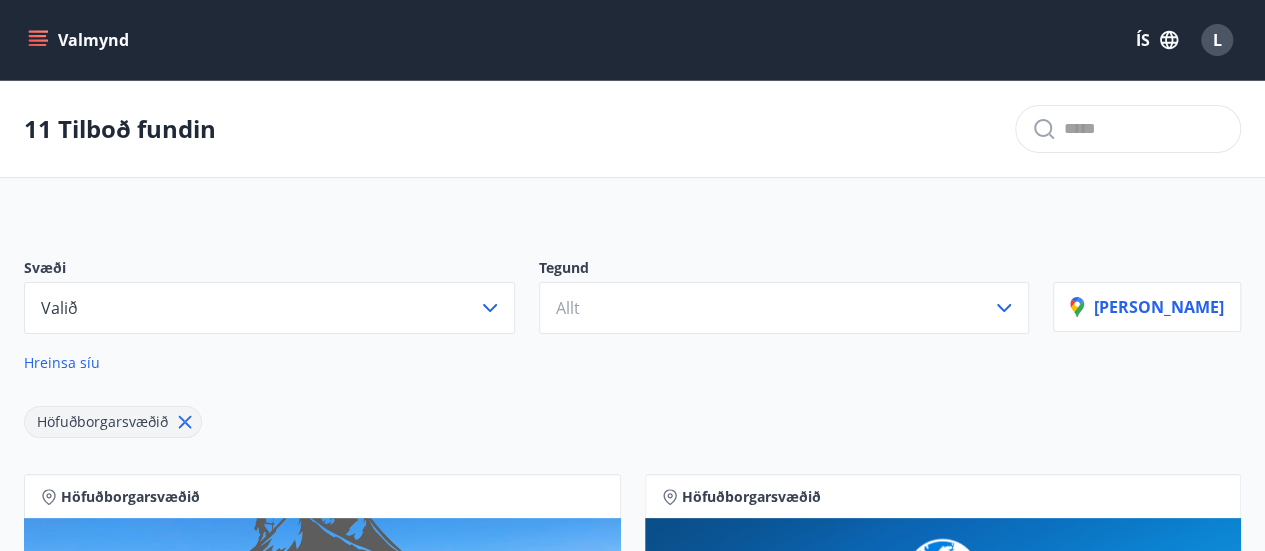 click on "Valmynd ÍS L" at bounding box center (632, 40) 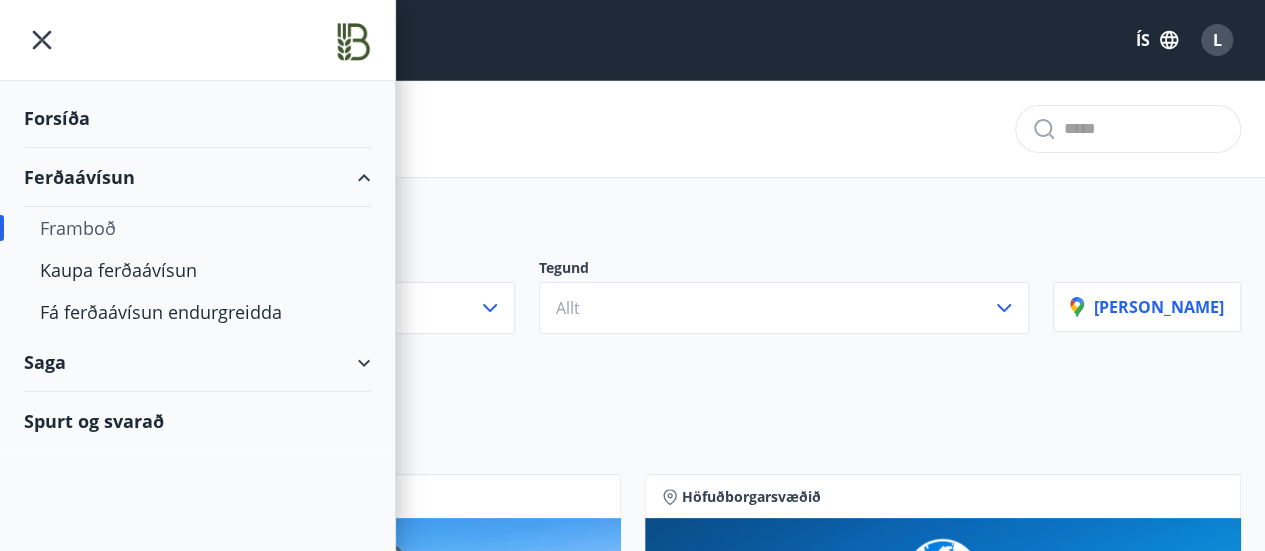 click on "Saga" at bounding box center [197, 362] 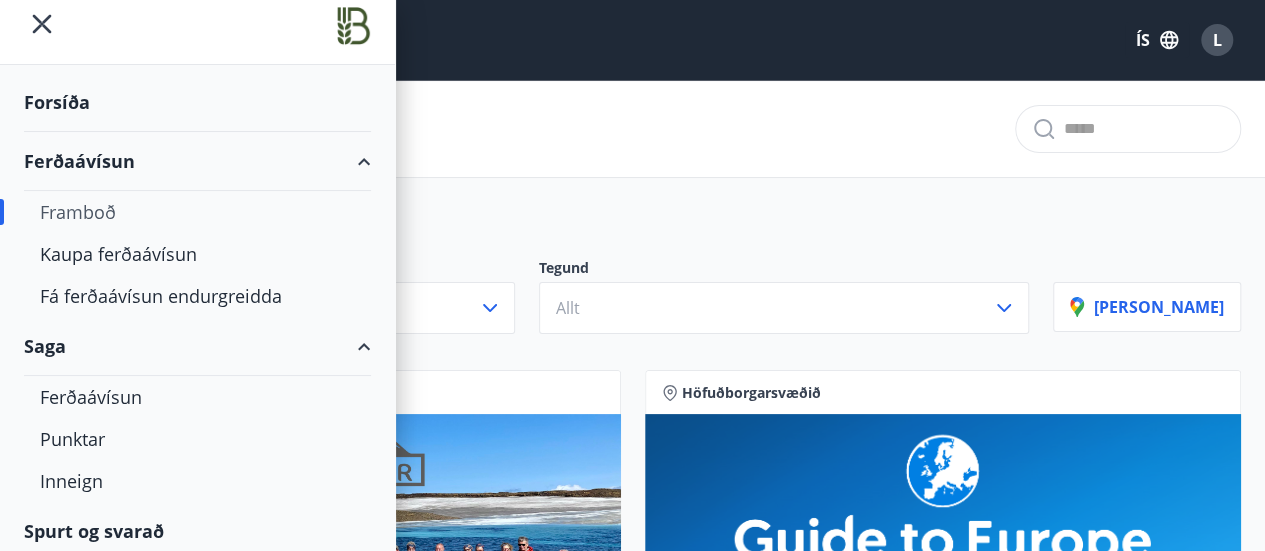 scroll, scrollTop: 23, scrollLeft: 0, axis: vertical 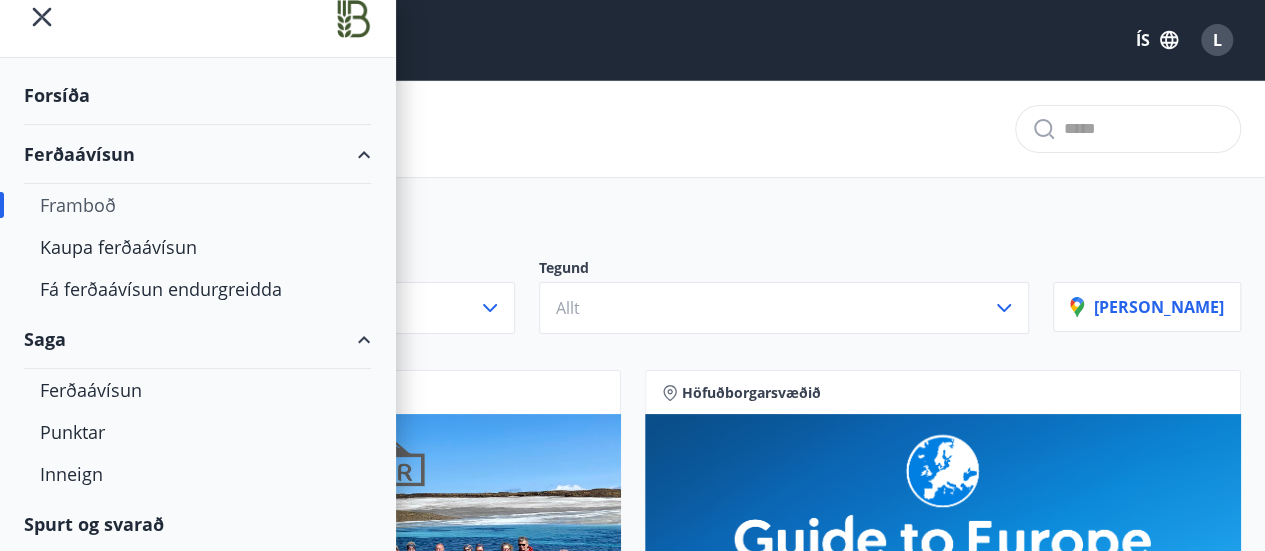 click 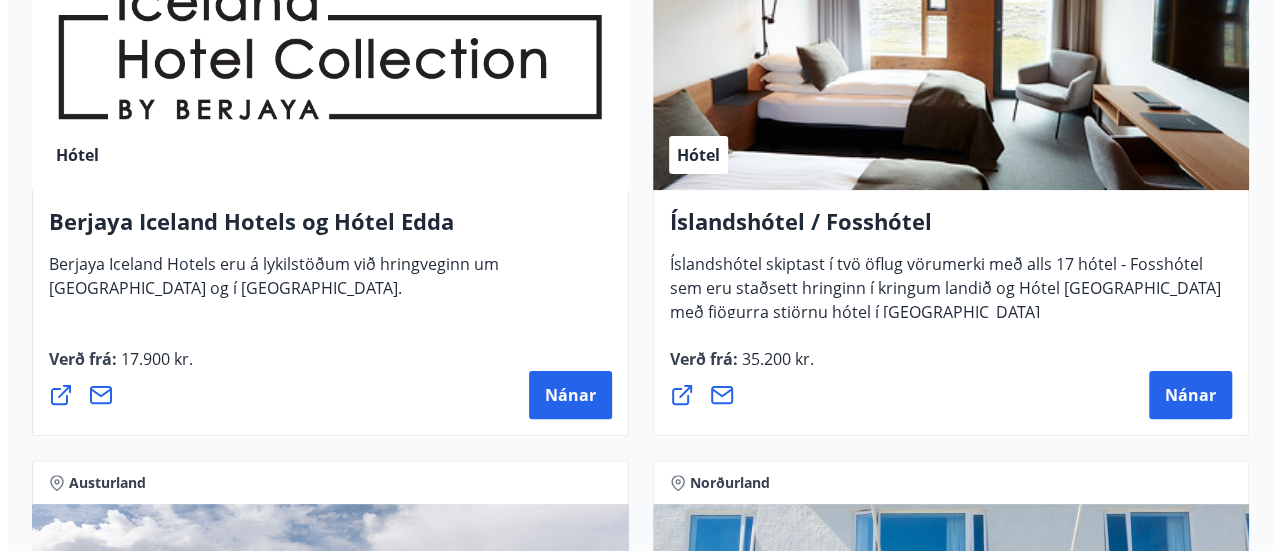 scroll, scrollTop: 4000, scrollLeft: 0, axis: vertical 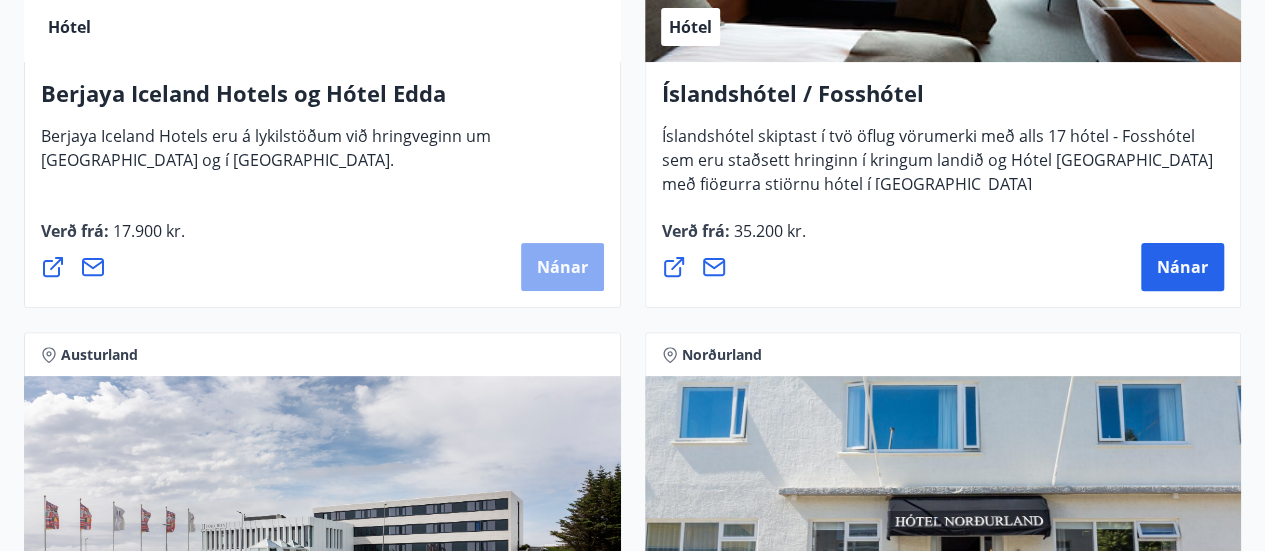 click on "Nánar" at bounding box center [562, 267] 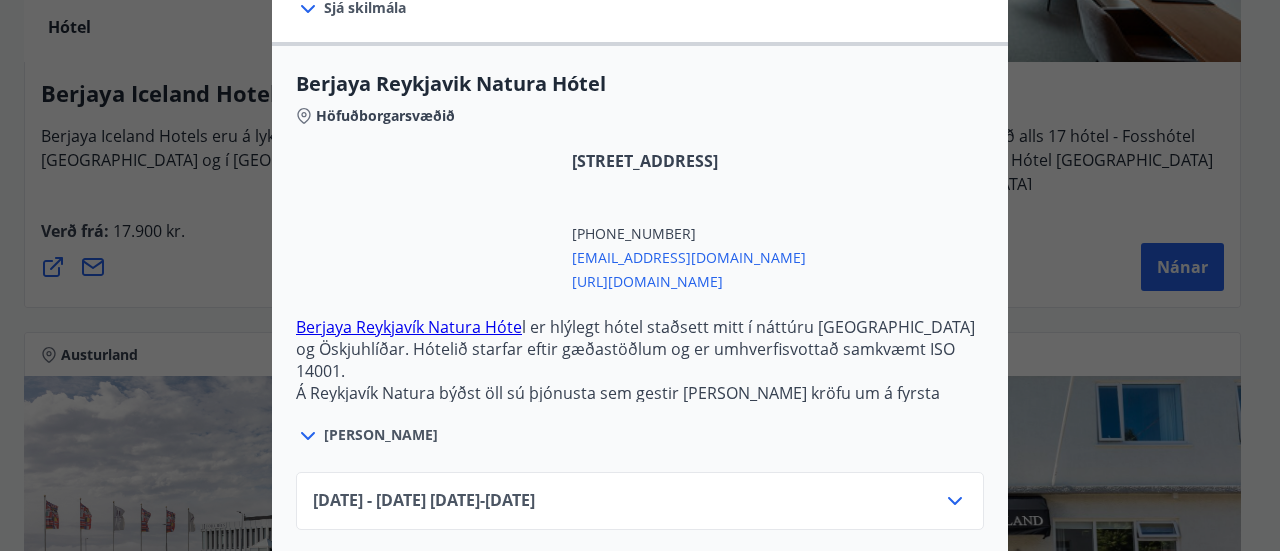scroll, scrollTop: 700, scrollLeft: 0, axis: vertical 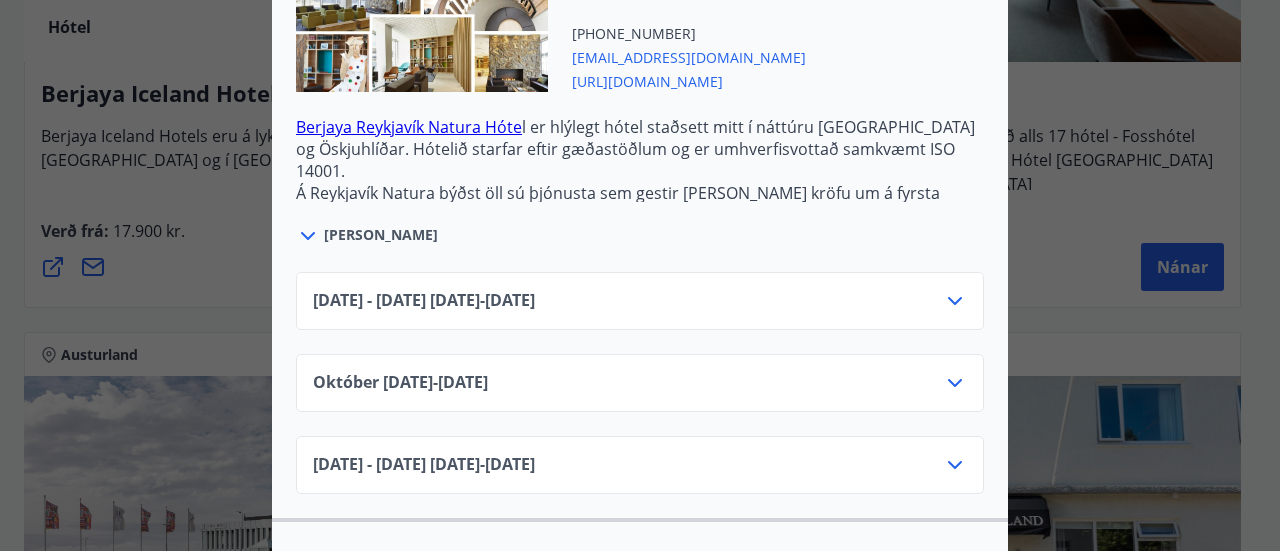 click 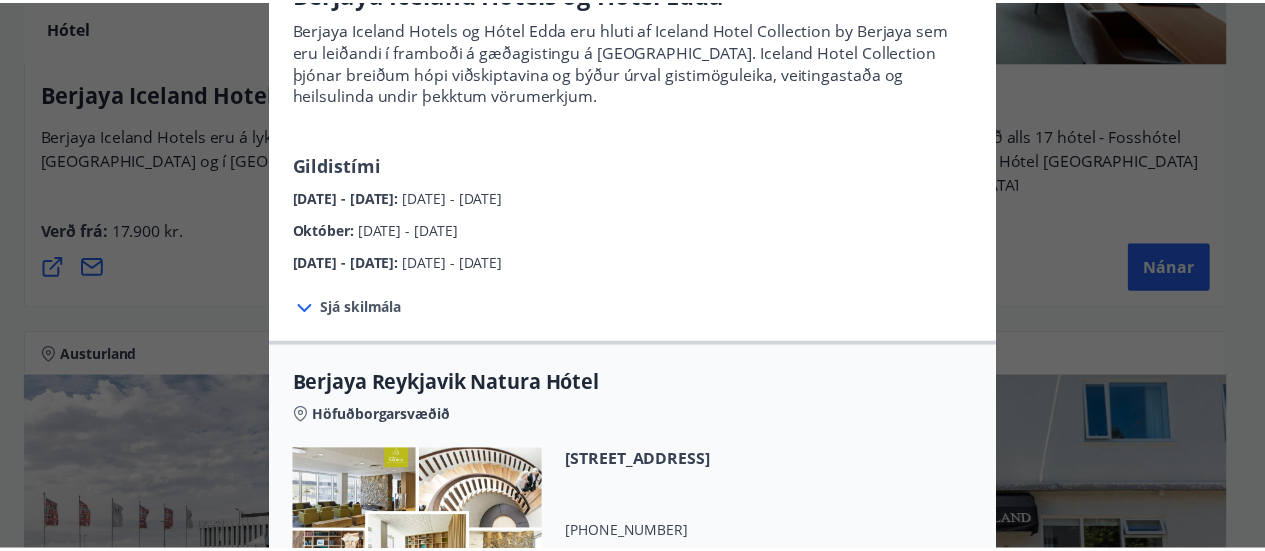 scroll, scrollTop: 0, scrollLeft: 0, axis: both 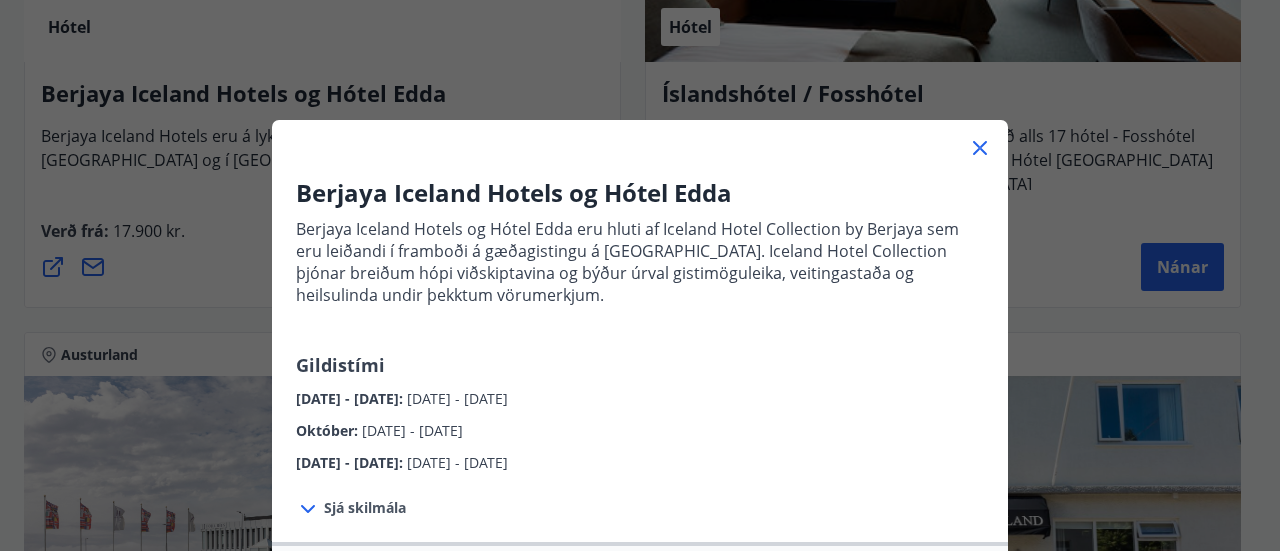 click 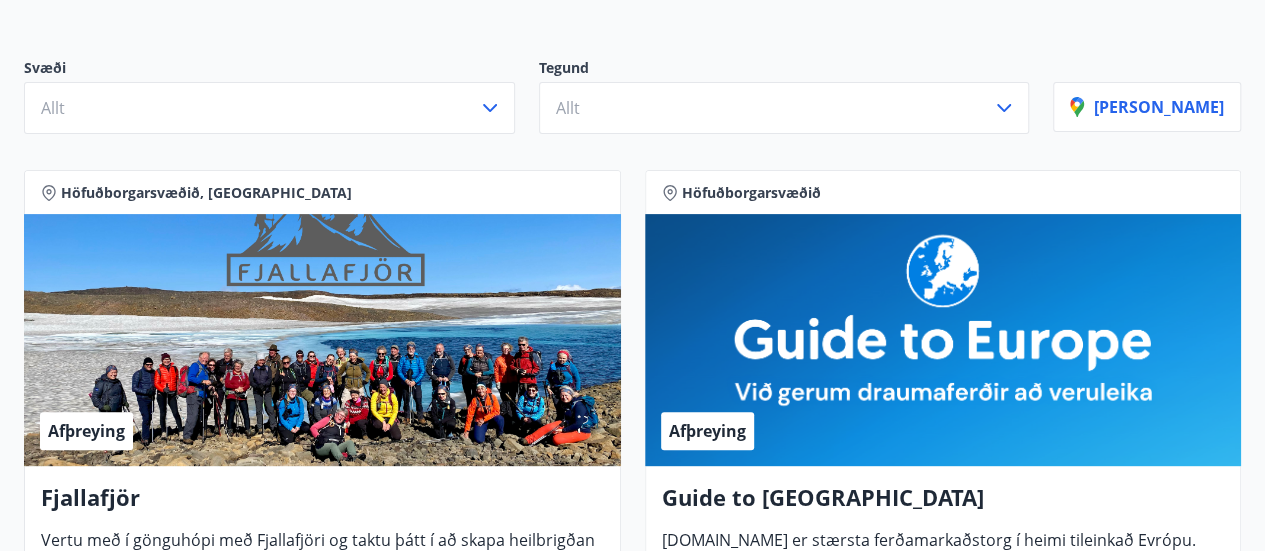 scroll, scrollTop: 0, scrollLeft: 0, axis: both 